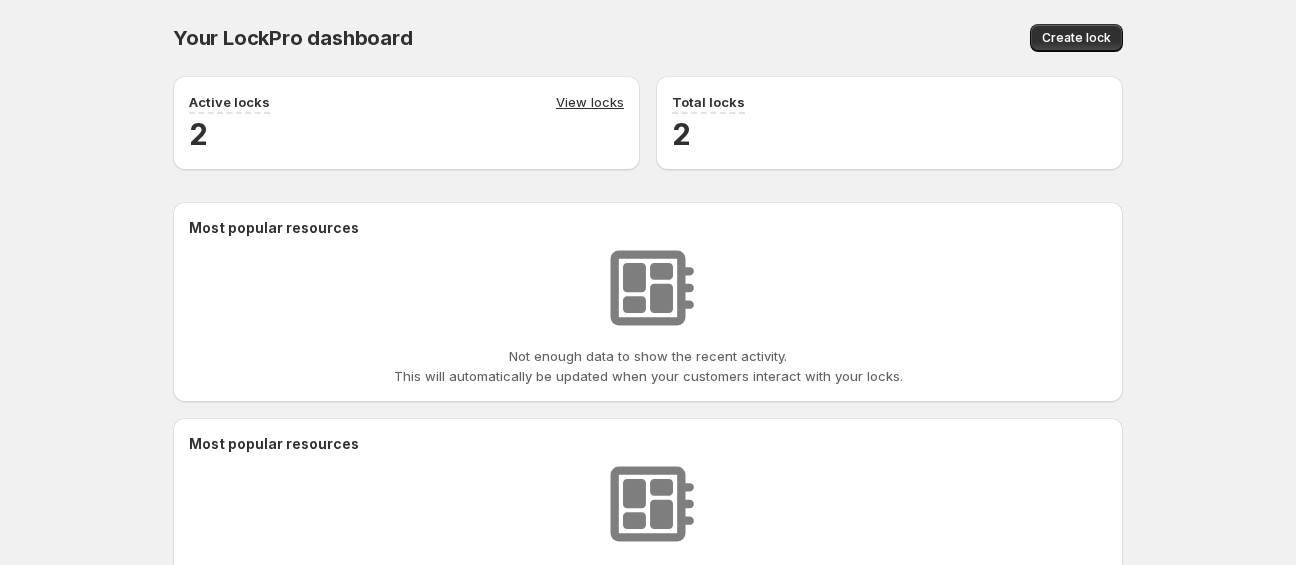 scroll, scrollTop: 0, scrollLeft: 0, axis: both 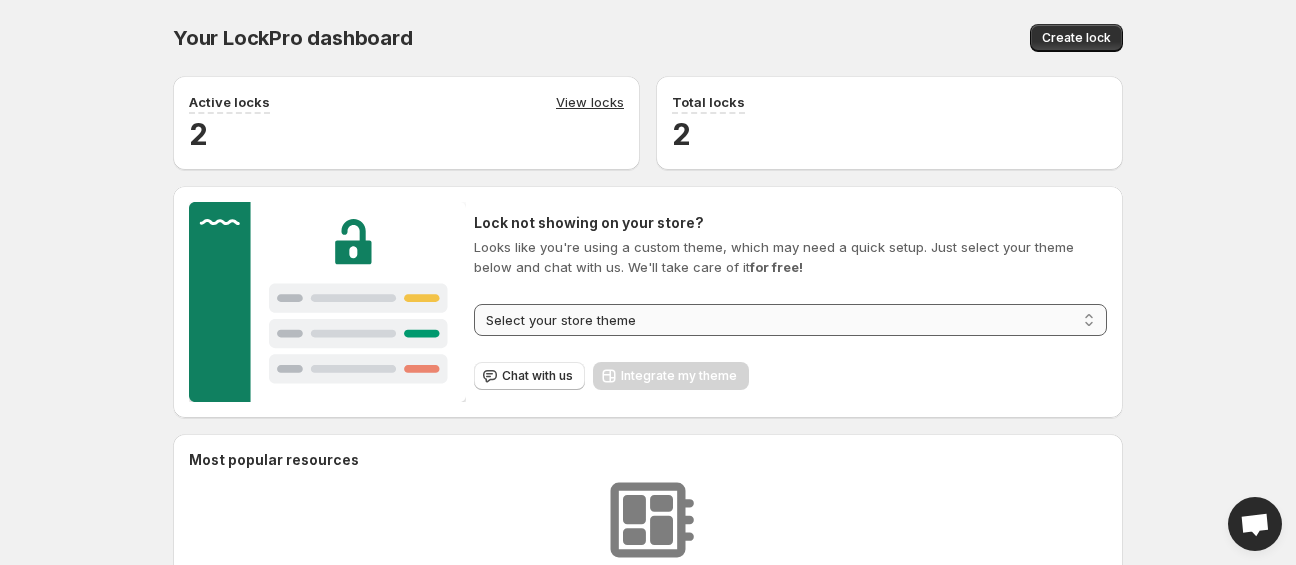 click on "[ADDRESS] [ADDRESS] [ADDRESS] [ADDRESS] [ADDRESS] [ADDRESS]" at bounding box center (790, 320) 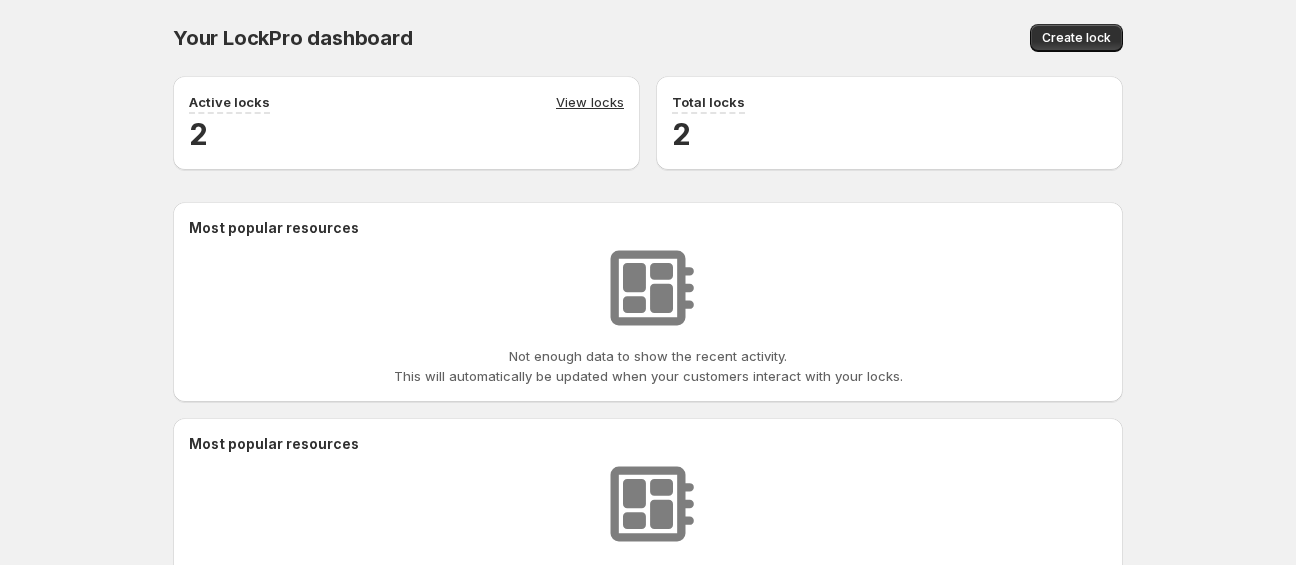 scroll, scrollTop: 0, scrollLeft: 0, axis: both 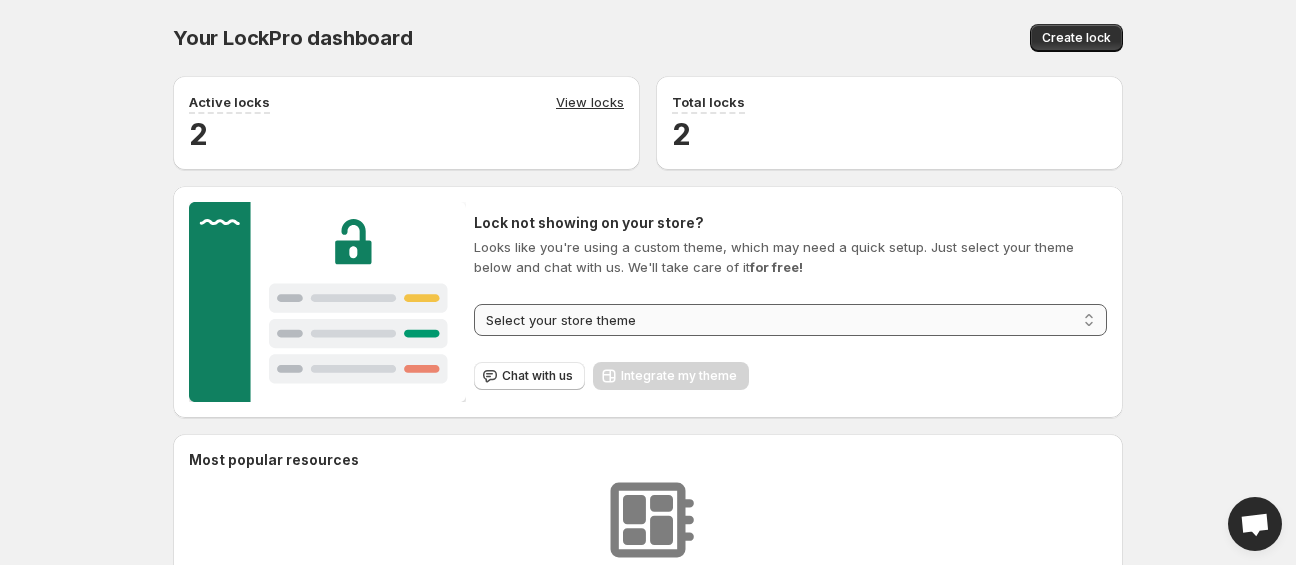 click on "**********" at bounding box center (790, 320) 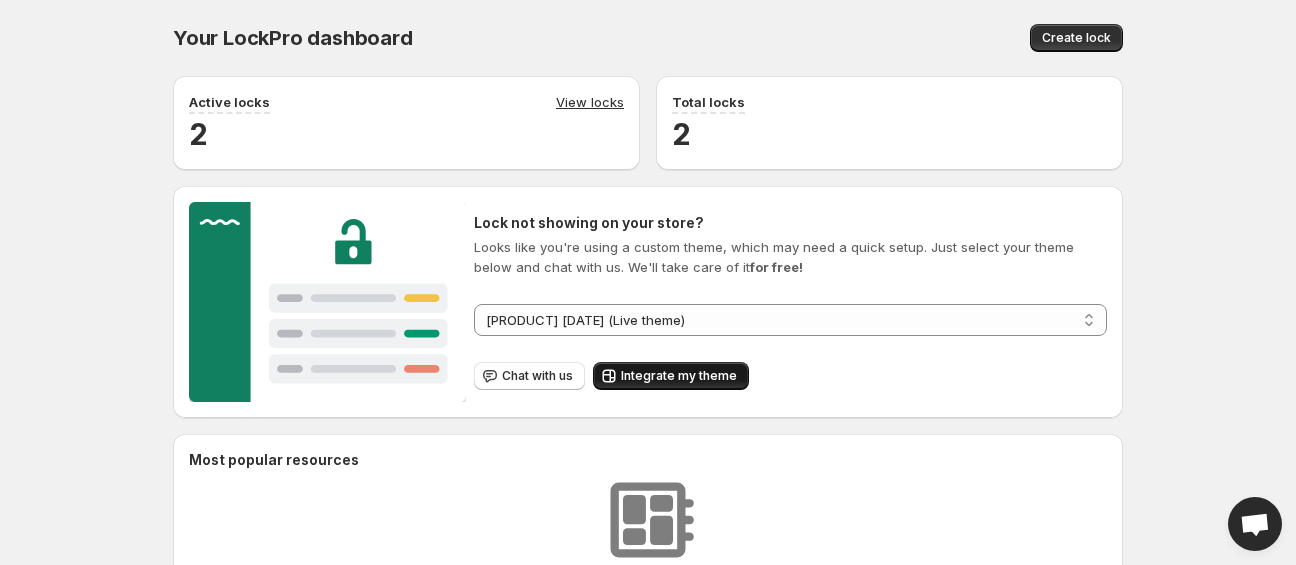 click on "Integrate my theme" at bounding box center [679, 376] 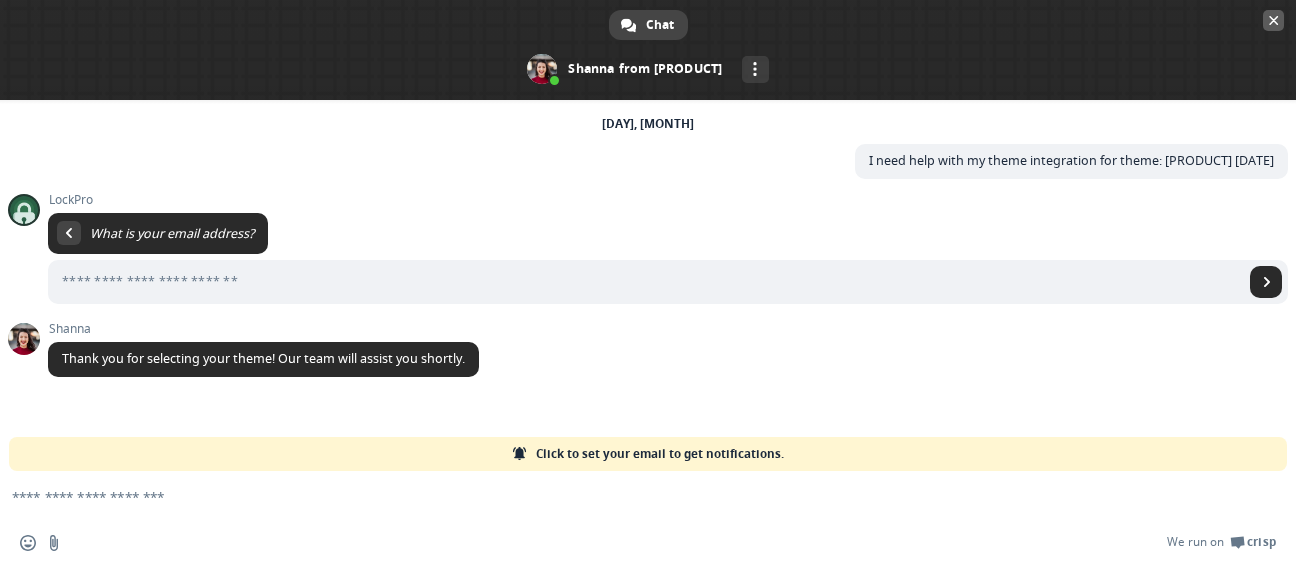 scroll, scrollTop: 0, scrollLeft: 0, axis: both 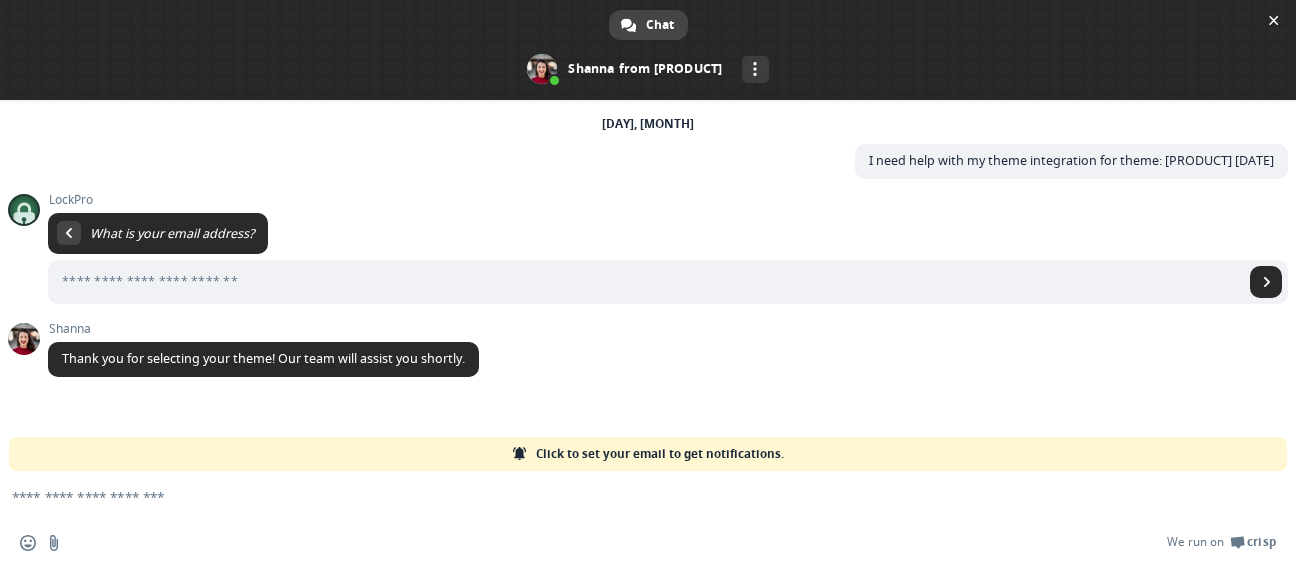 click at bounding box center (624, 496) 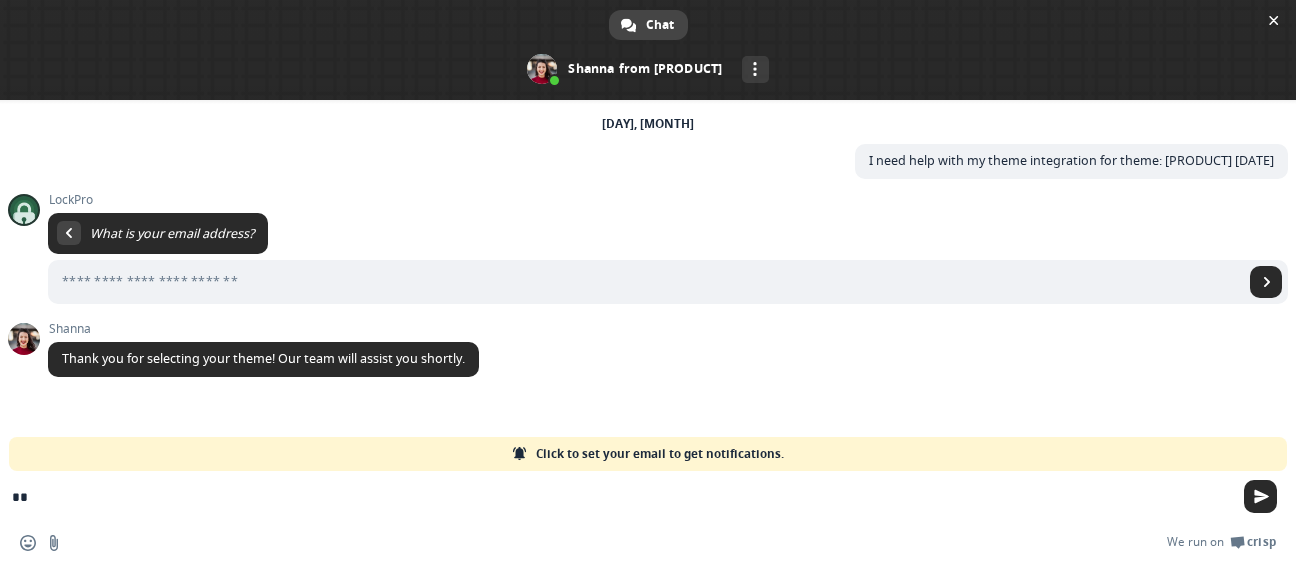 type on "*" 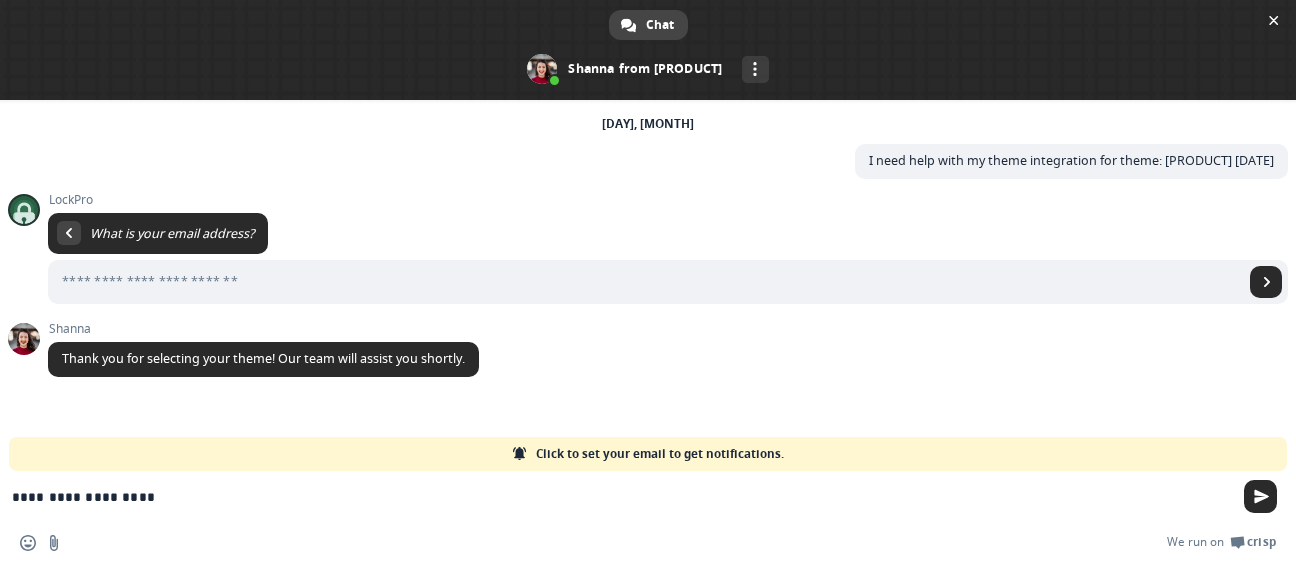 type on "**********" 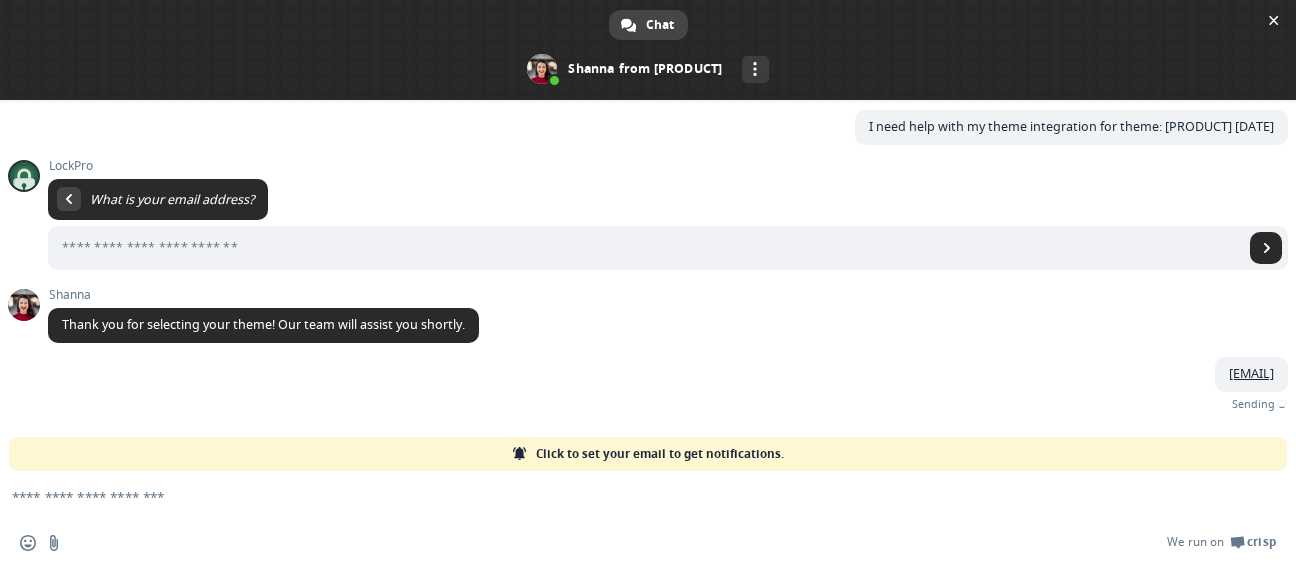 scroll, scrollTop: 12, scrollLeft: 0, axis: vertical 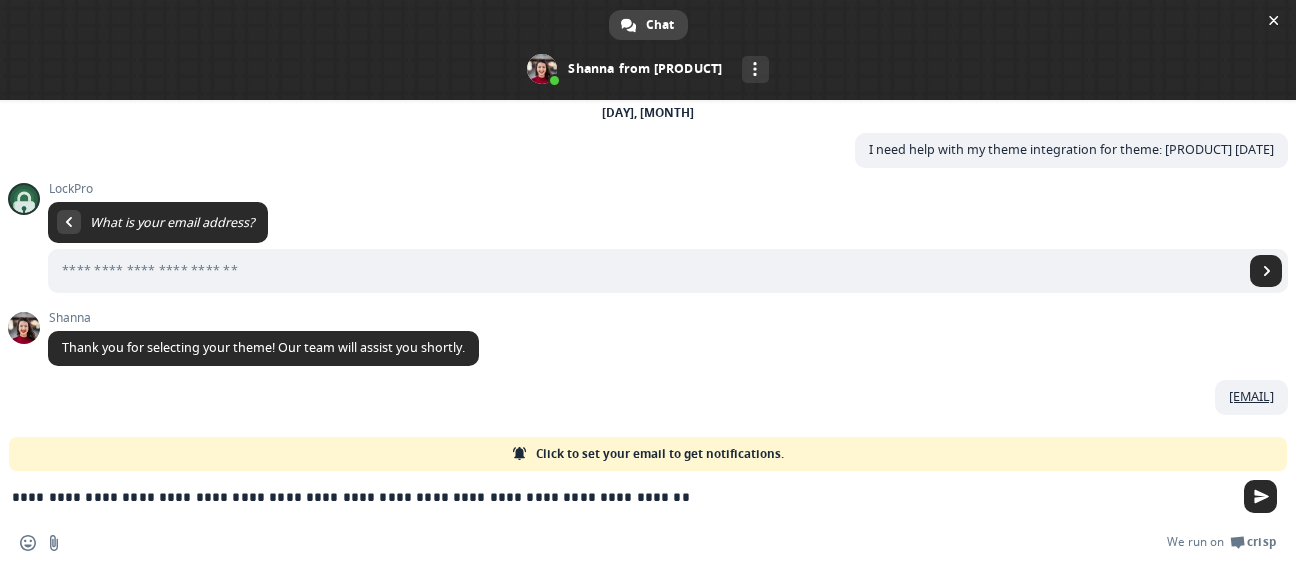 type on "**********" 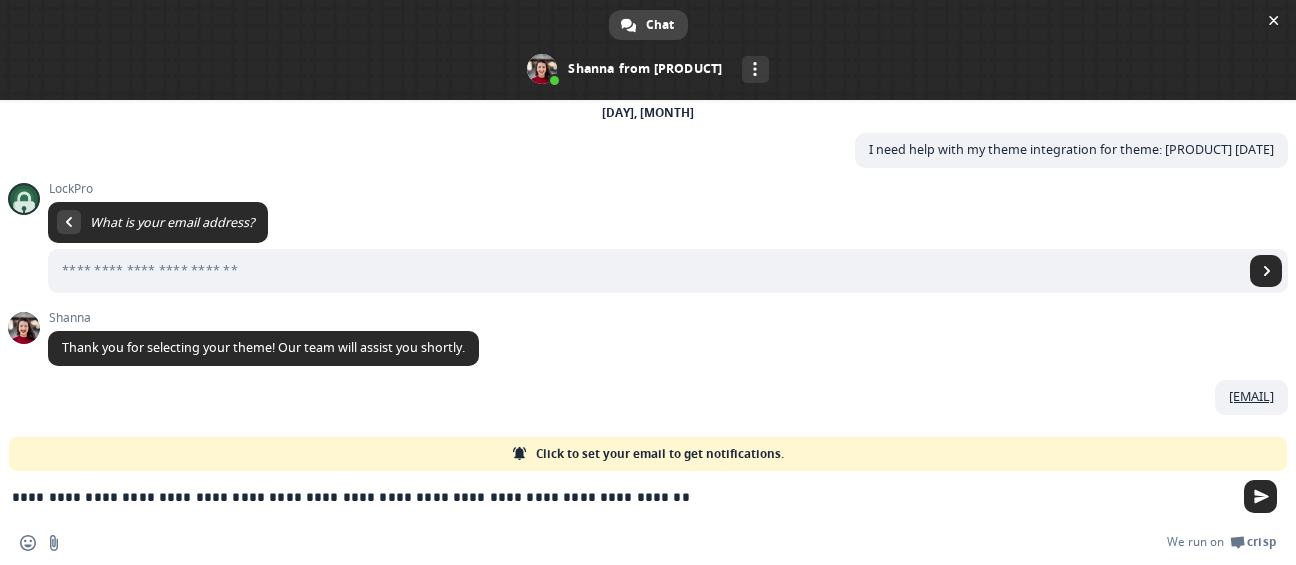 type 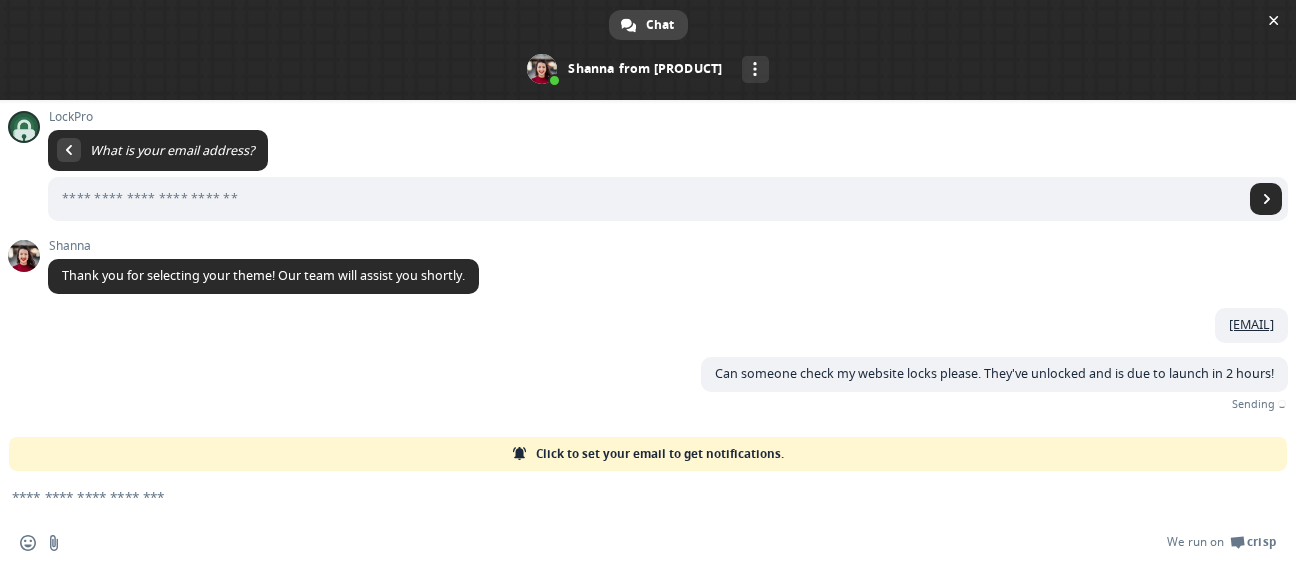scroll, scrollTop: 55, scrollLeft: 0, axis: vertical 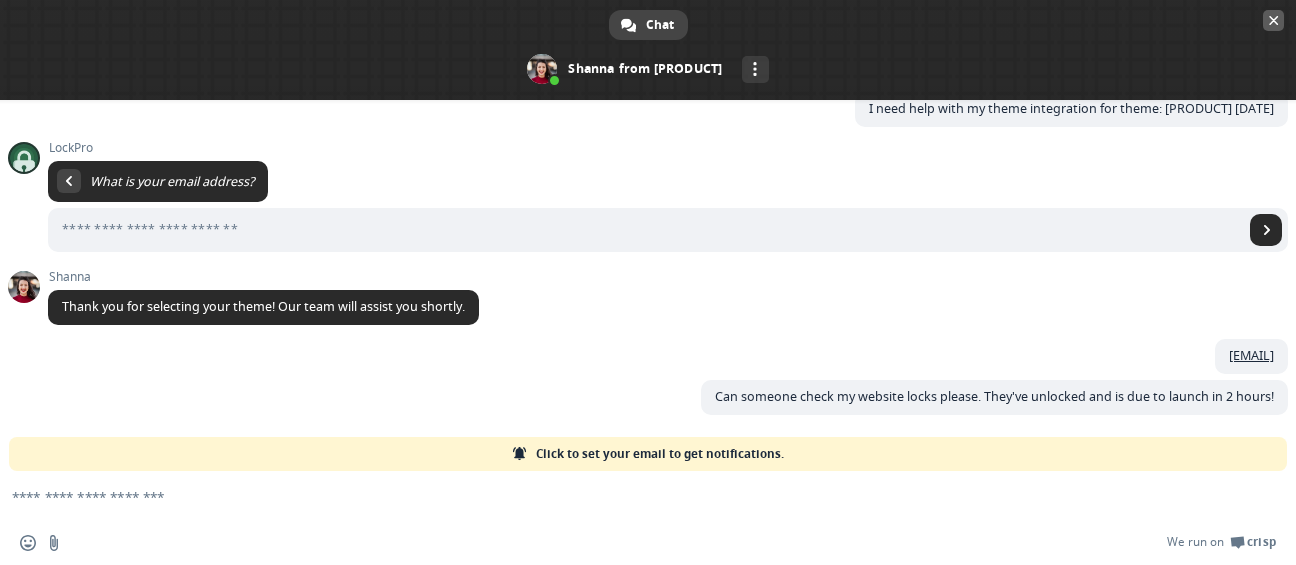 click at bounding box center [1274, 20] 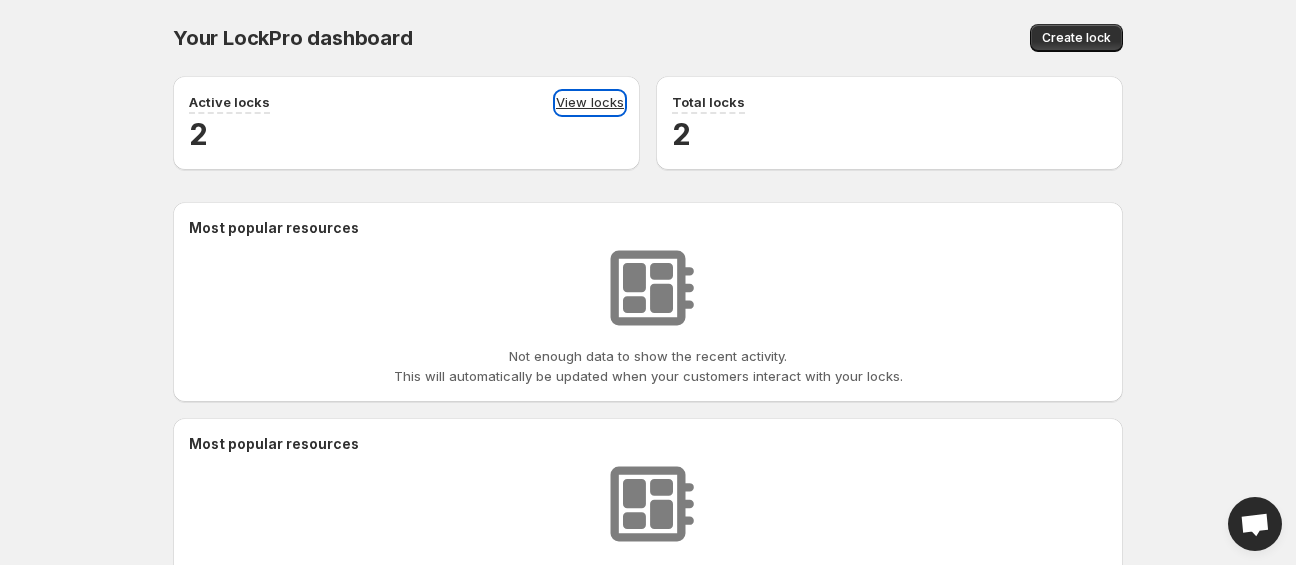 click on "View locks" at bounding box center (590, 103) 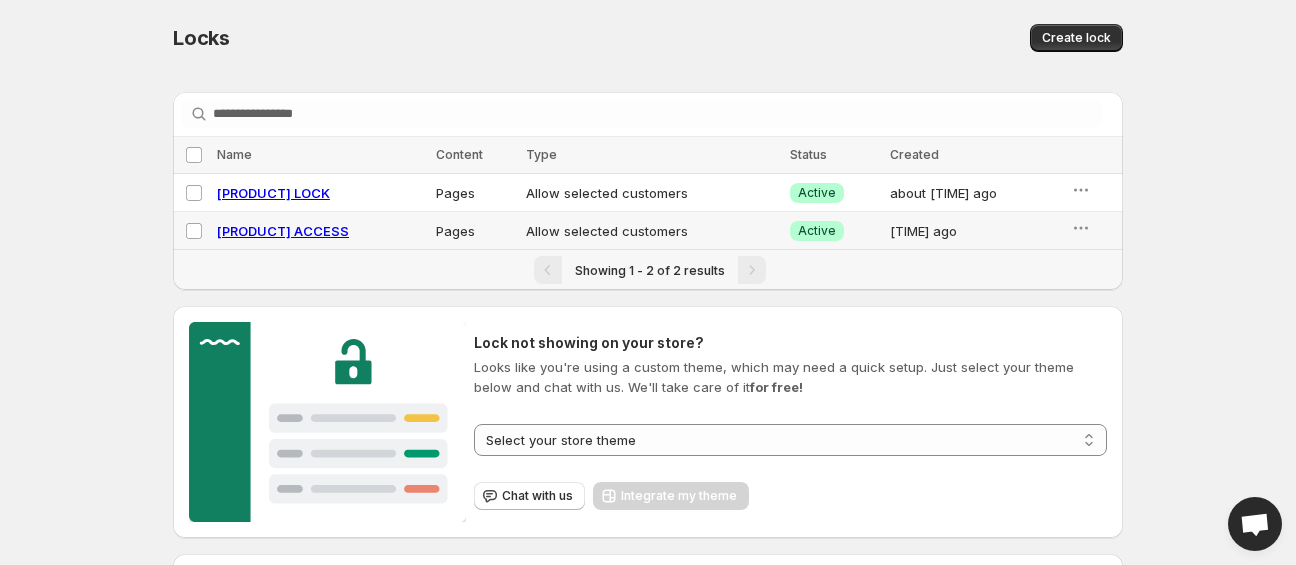 click on "[PRODUCT] ACCESS" at bounding box center [283, 231] 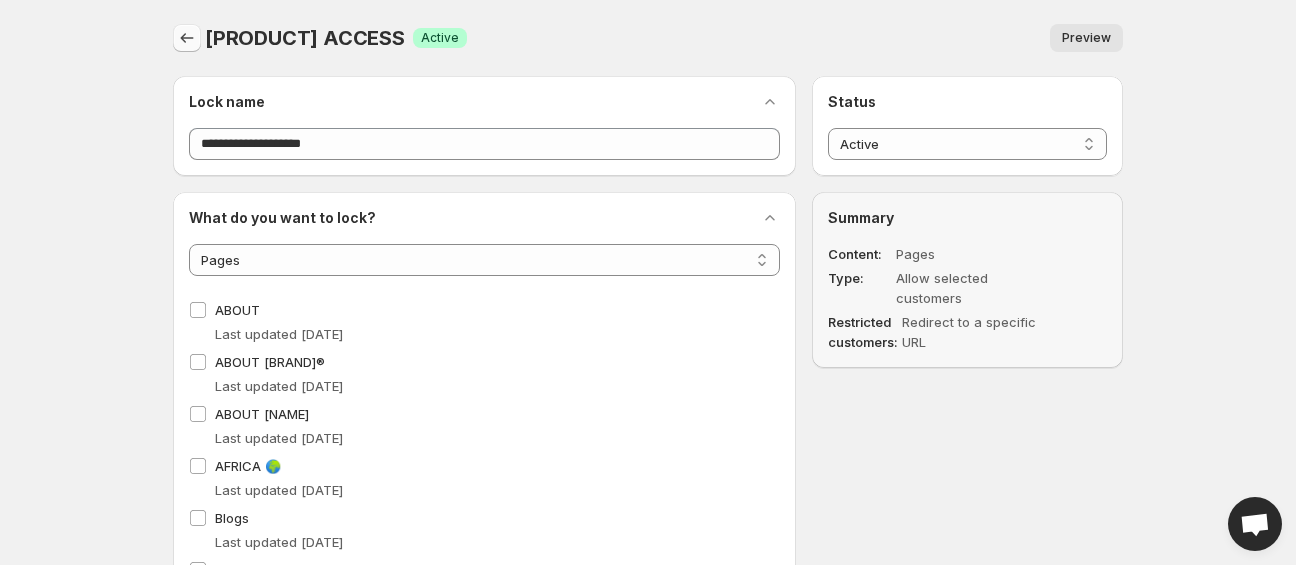 click 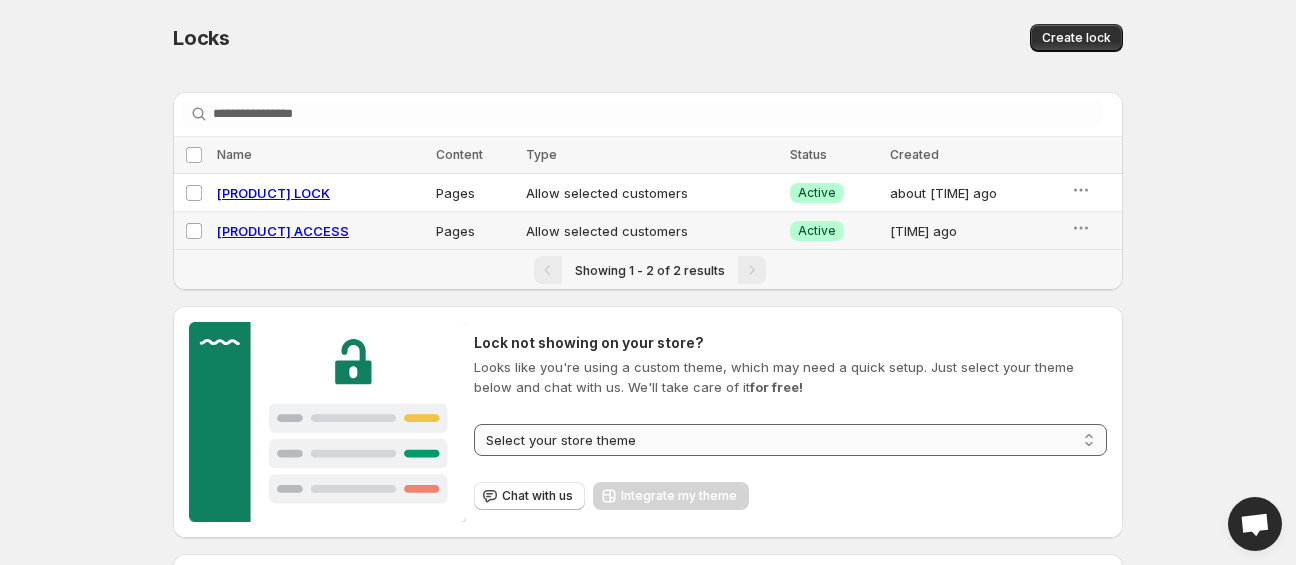 select on "**********" 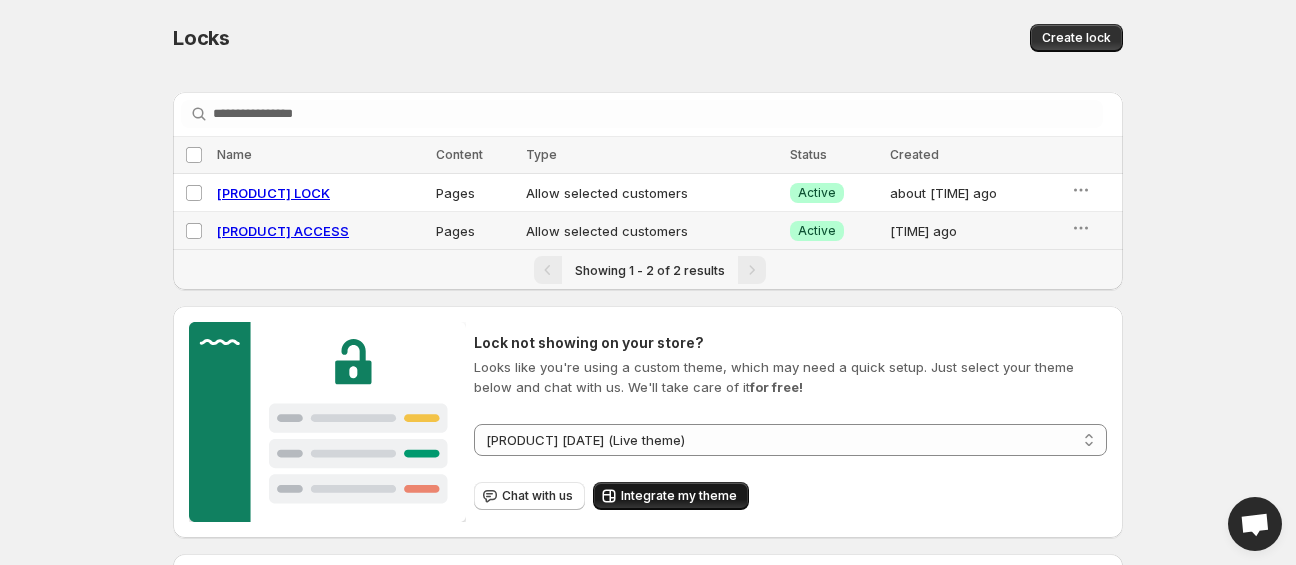 click on "Integrate my theme" at bounding box center (671, 496) 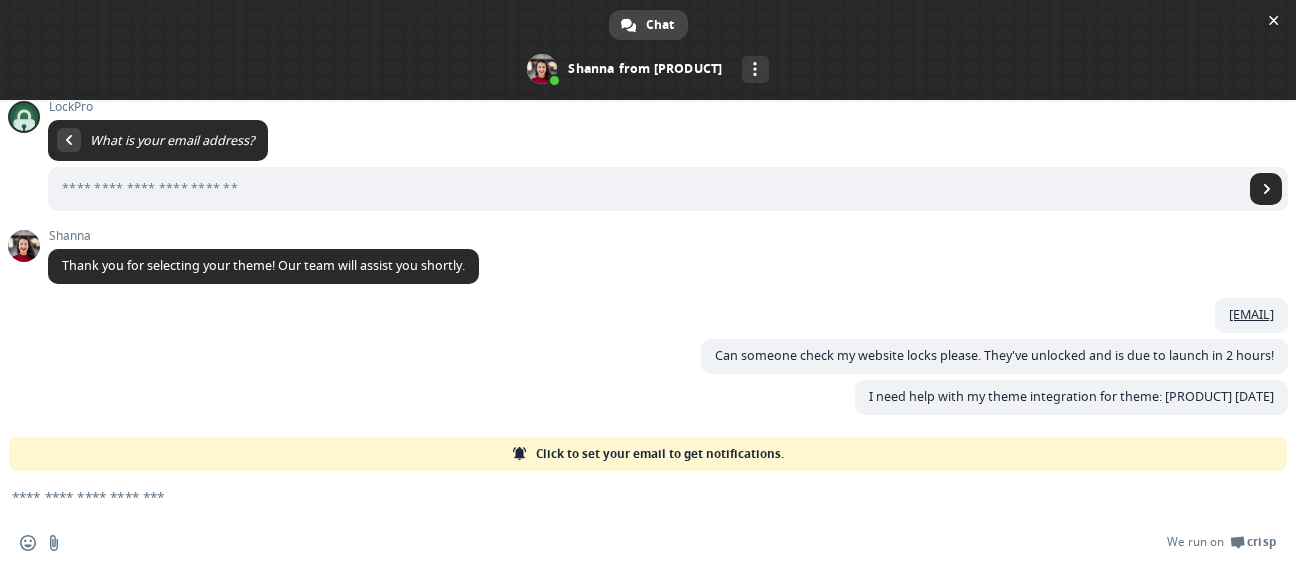 scroll, scrollTop: 96, scrollLeft: 0, axis: vertical 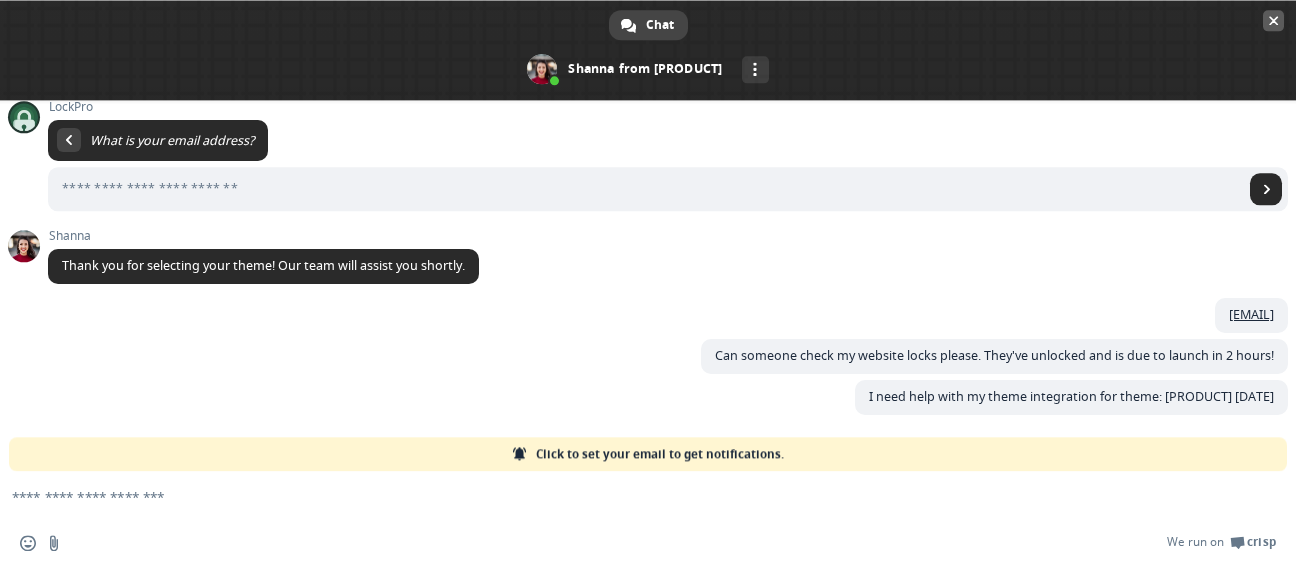 click at bounding box center [648, 50] 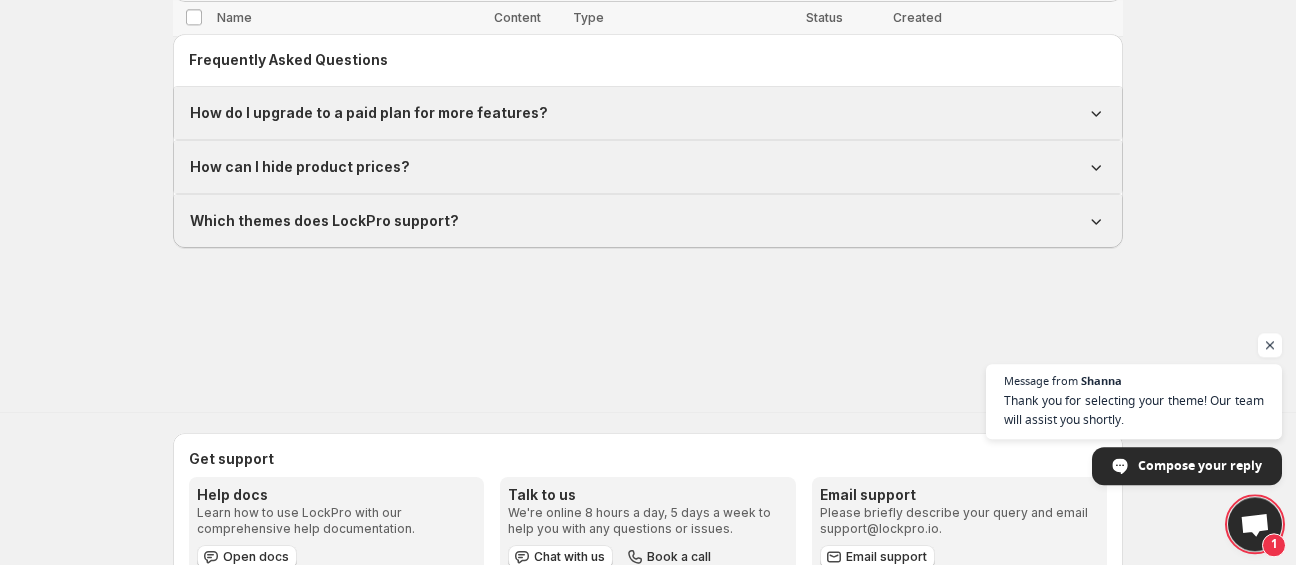 scroll, scrollTop: 352, scrollLeft: 0, axis: vertical 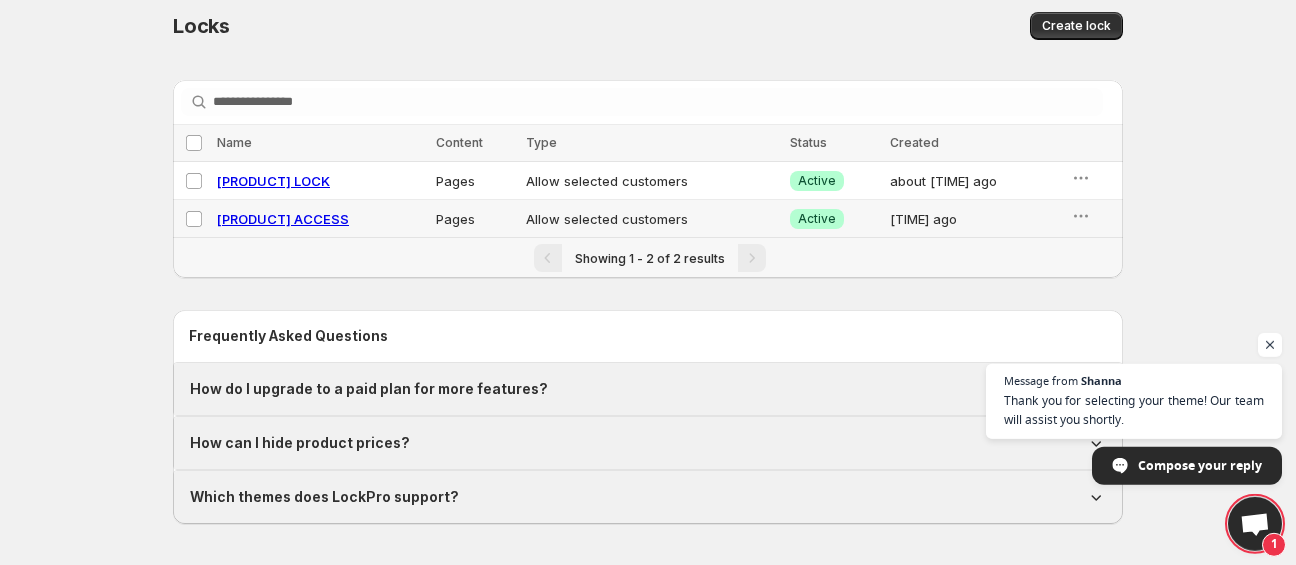 click on "[PRODUCT] ACCESS" at bounding box center [283, 219] 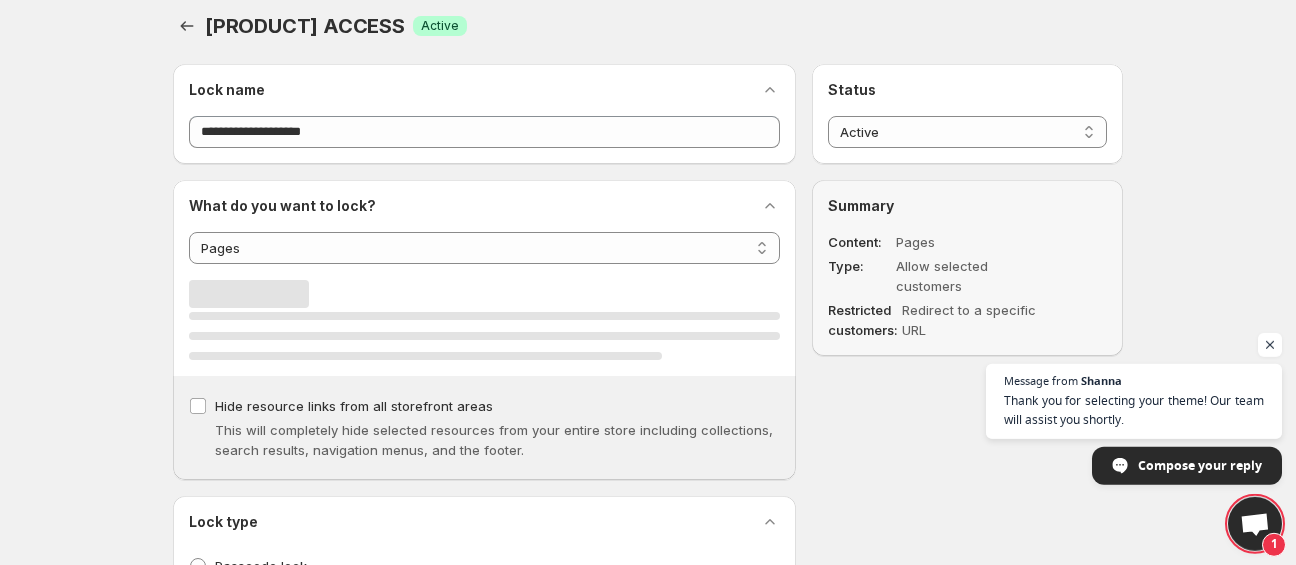 scroll, scrollTop: 0, scrollLeft: 0, axis: both 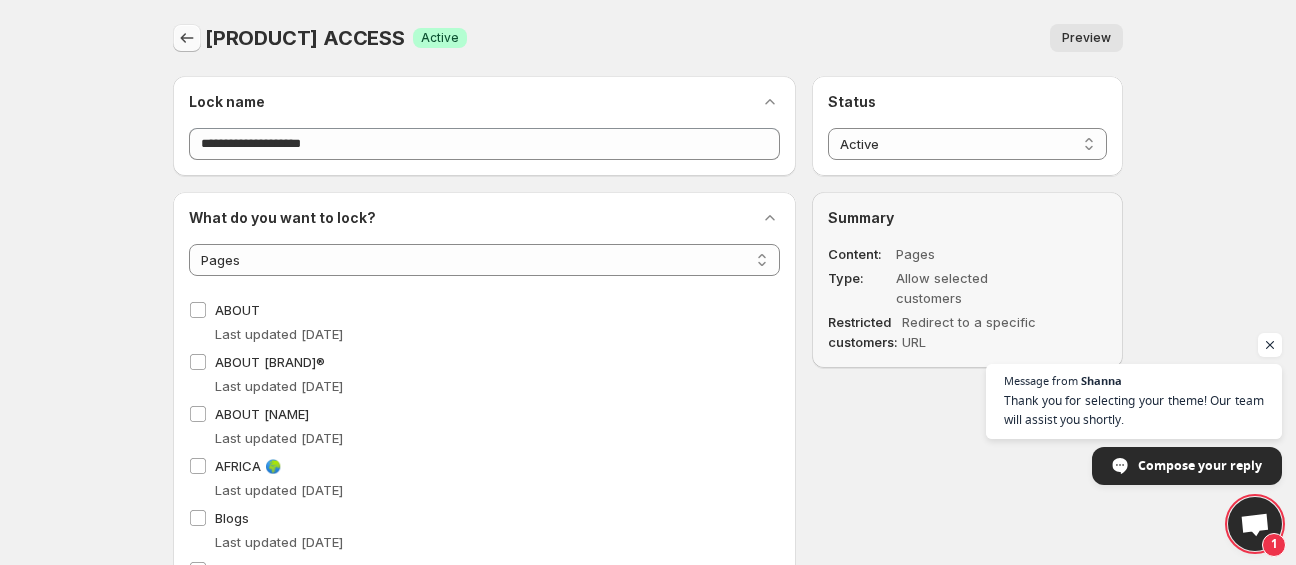 click 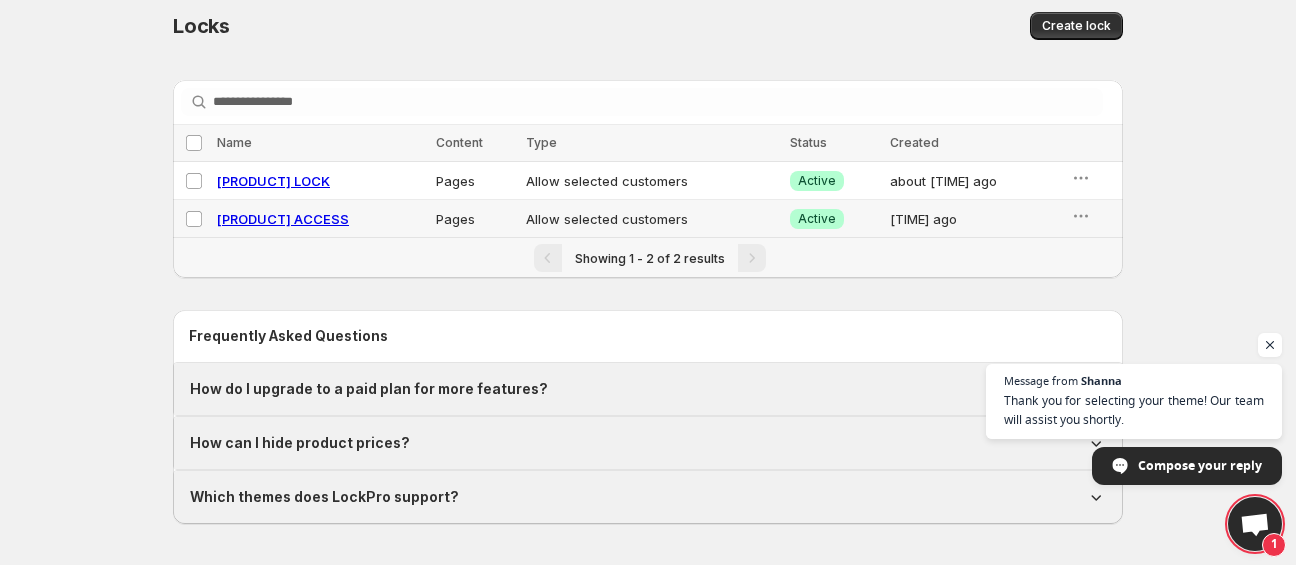 scroll, scrollTop: 0, scrollLeft: 0, axis: both 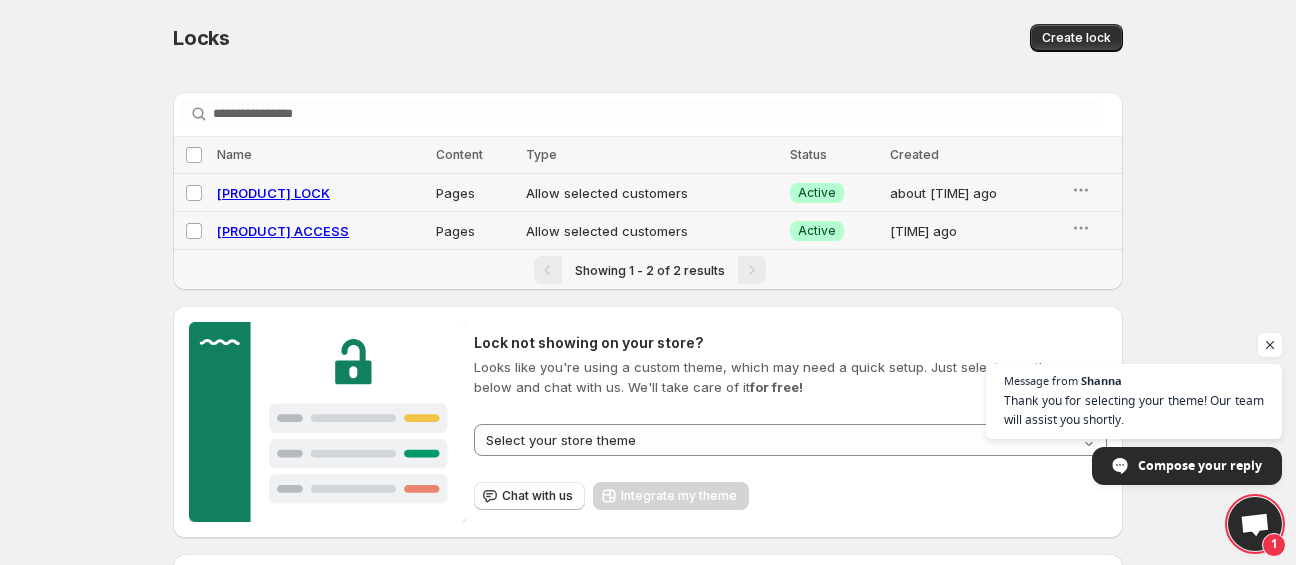click on "[PRODUCT] LOCK" at bounding box center (273, 193) 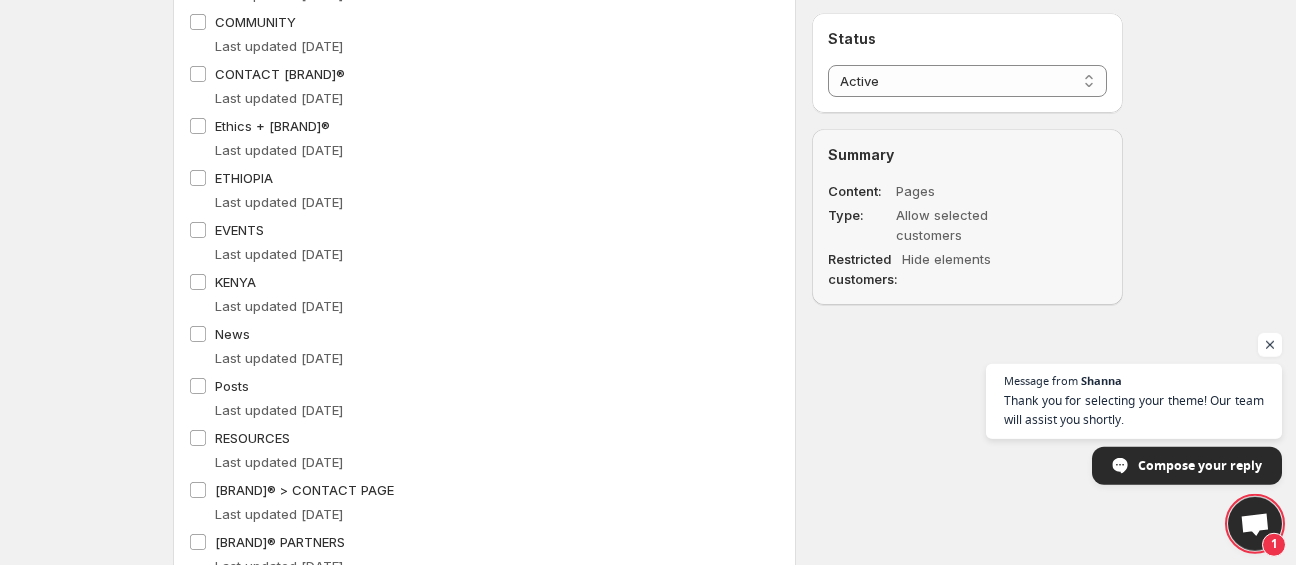 scroll, scrollTop: 0, scrollLeft: 0, axis: both 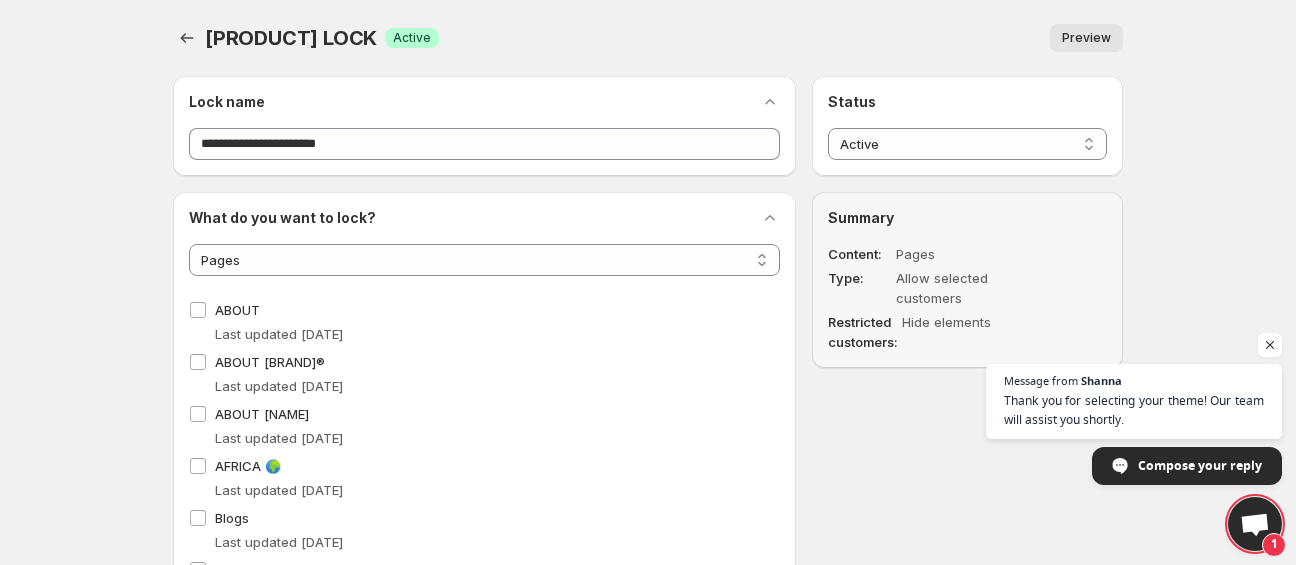 click on "1" at bounding box center (1255, 524) 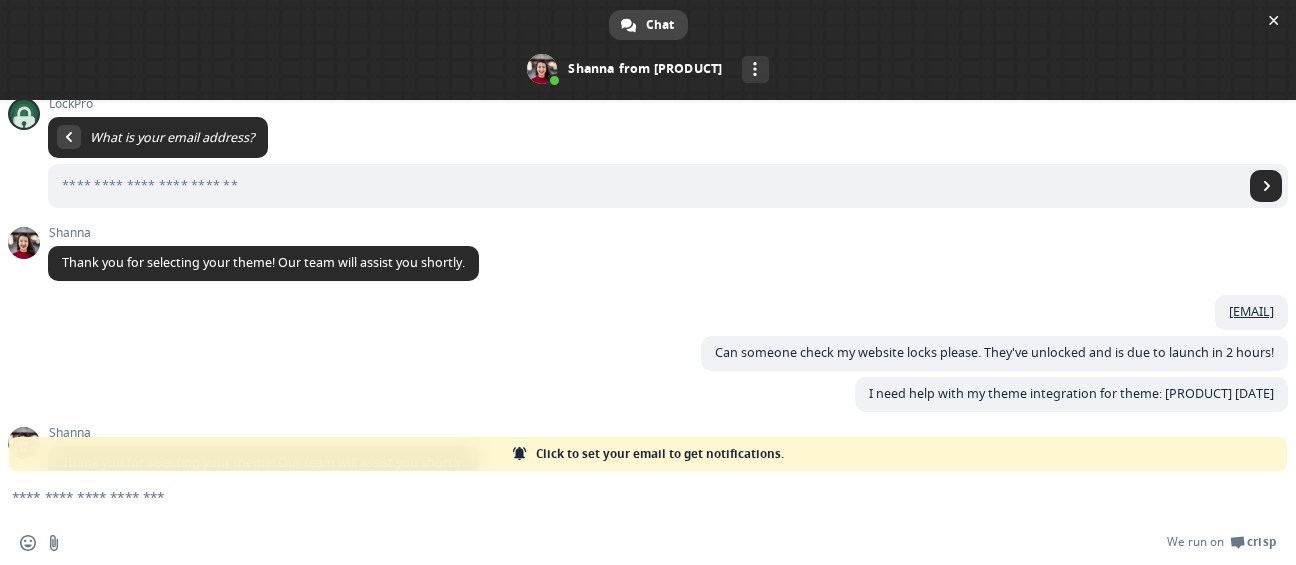 scroll, scrollTop: 166, scrollLeft: 0, axis: vertical 